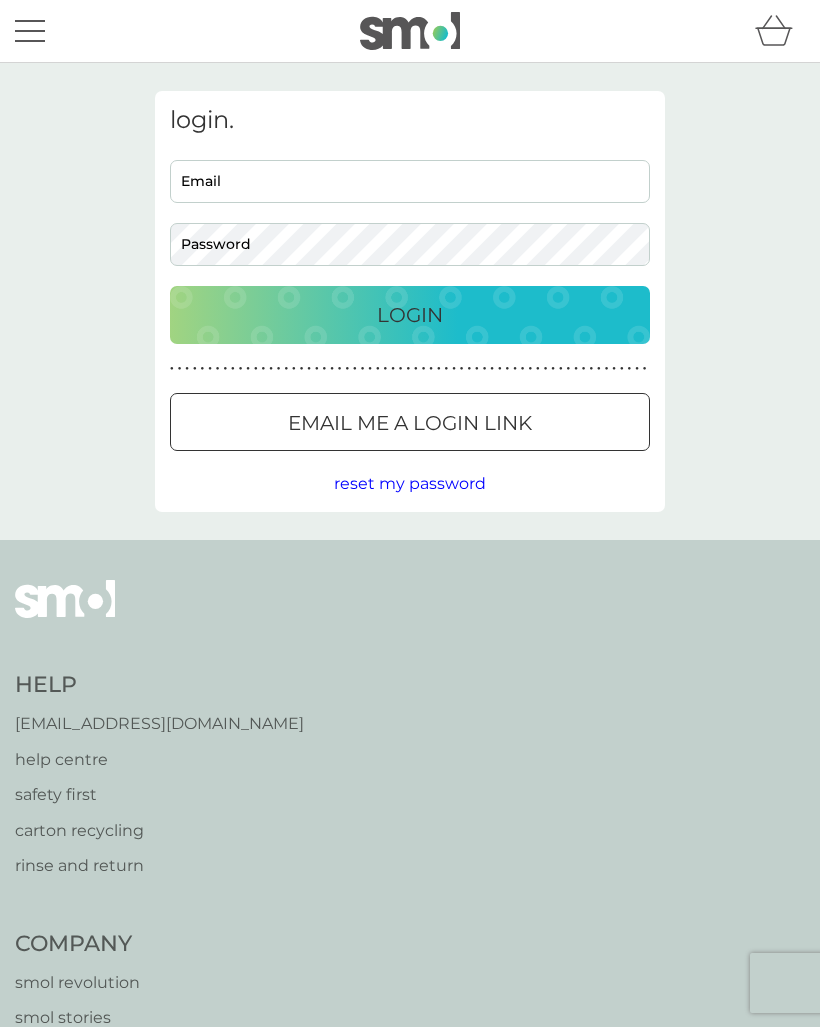 scroll, scrollTop: 0, scrollLeft: 0, axis: both 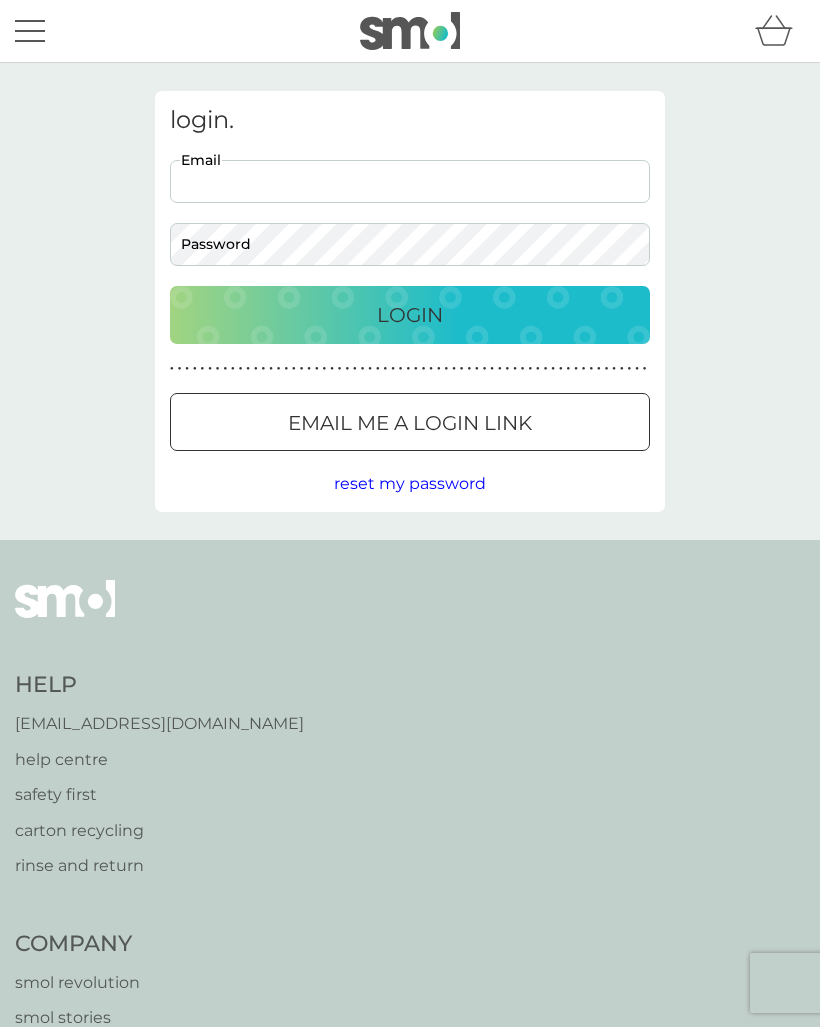 type on "[EMAIL_ADDRESS][DOMAIN_NAME]" 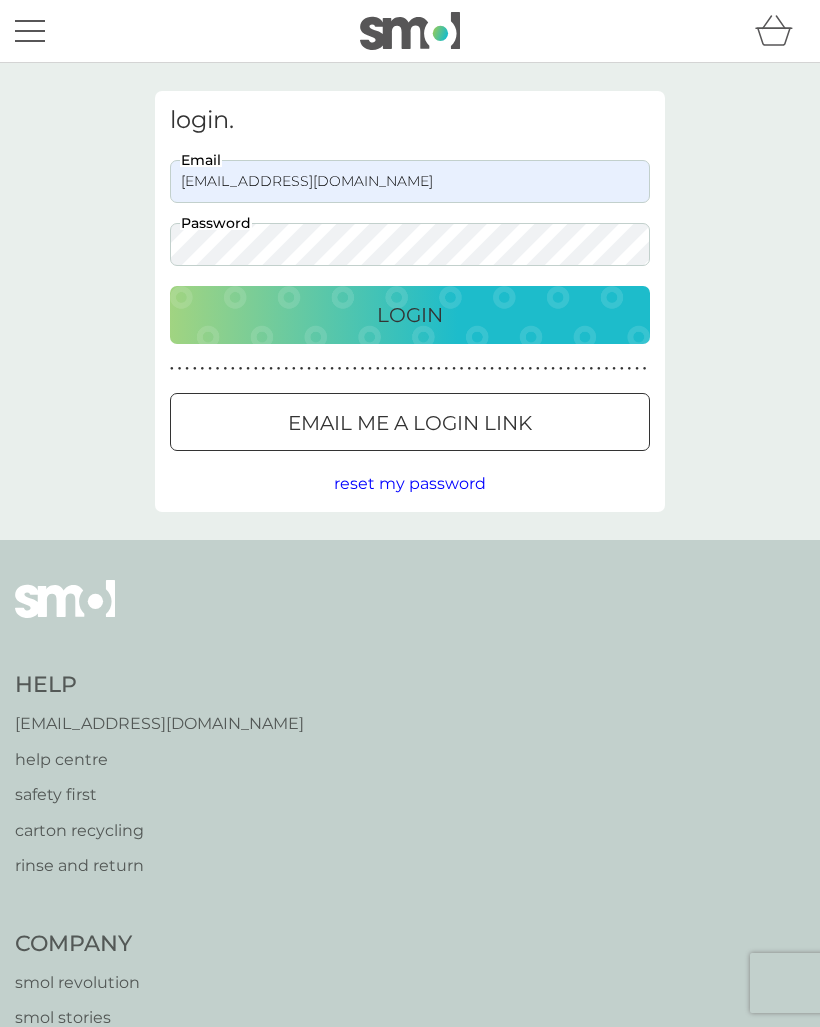 click on "Login" at bounding box center [410, 315] 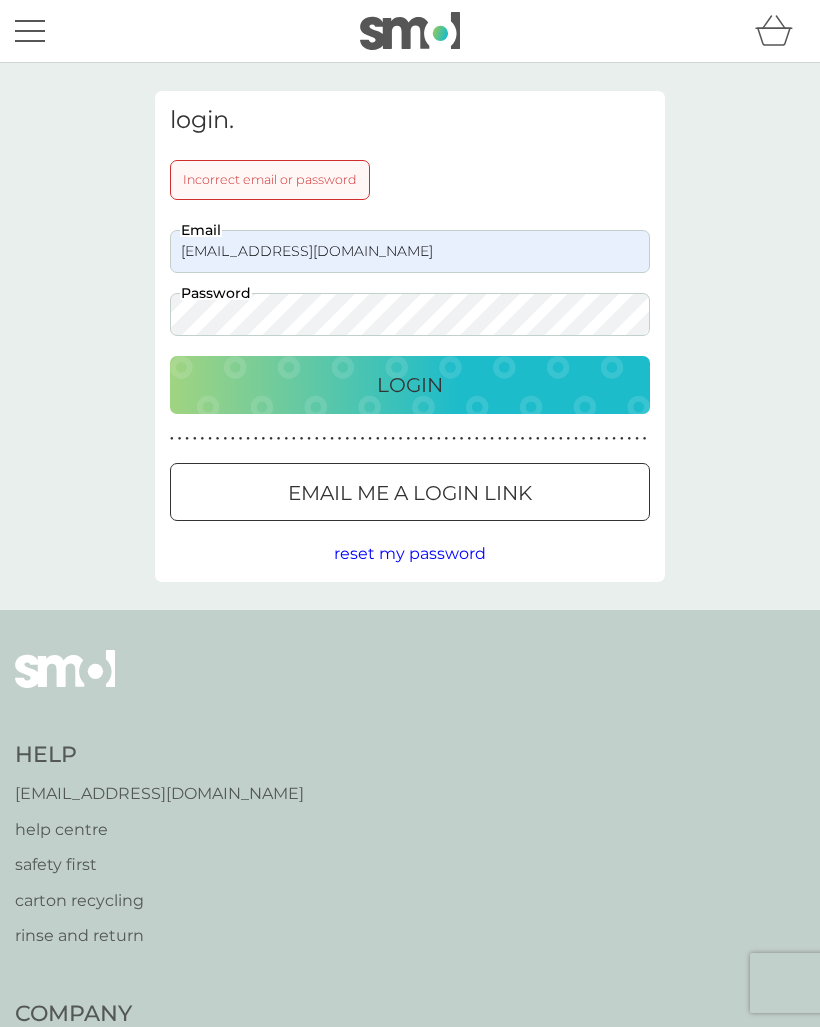 click on "Login" at bounding box center (410, 385) 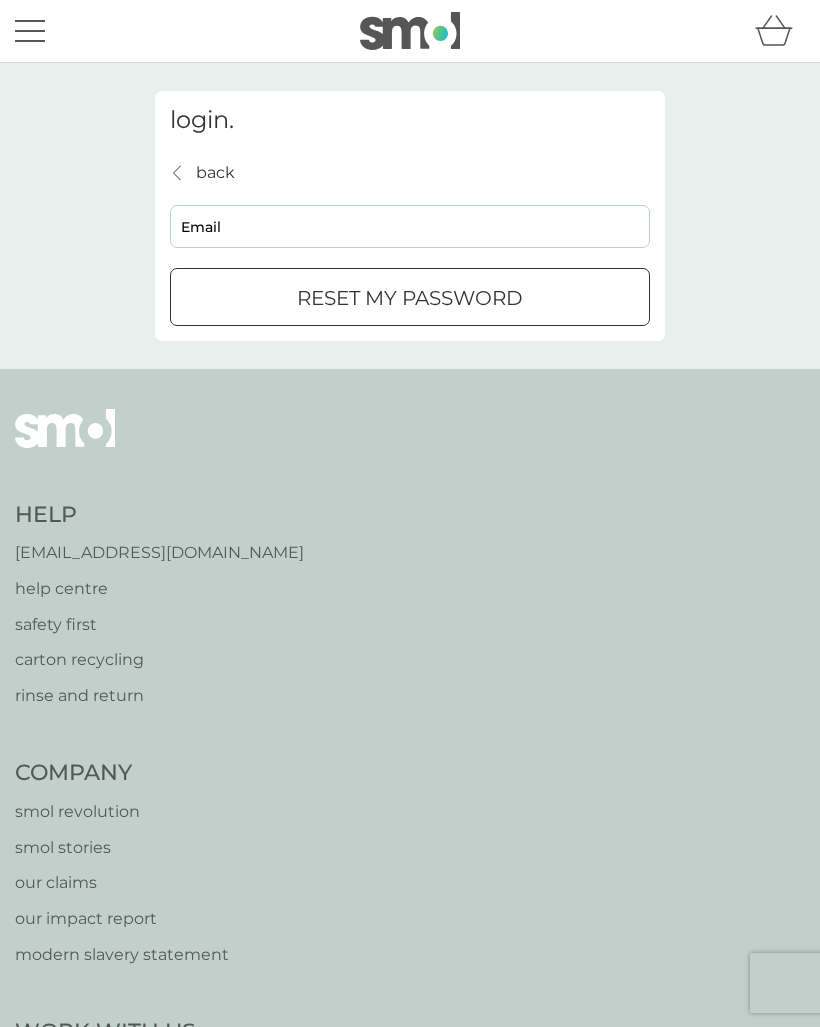 click on "reset my password" at bounding box center [410, 298] 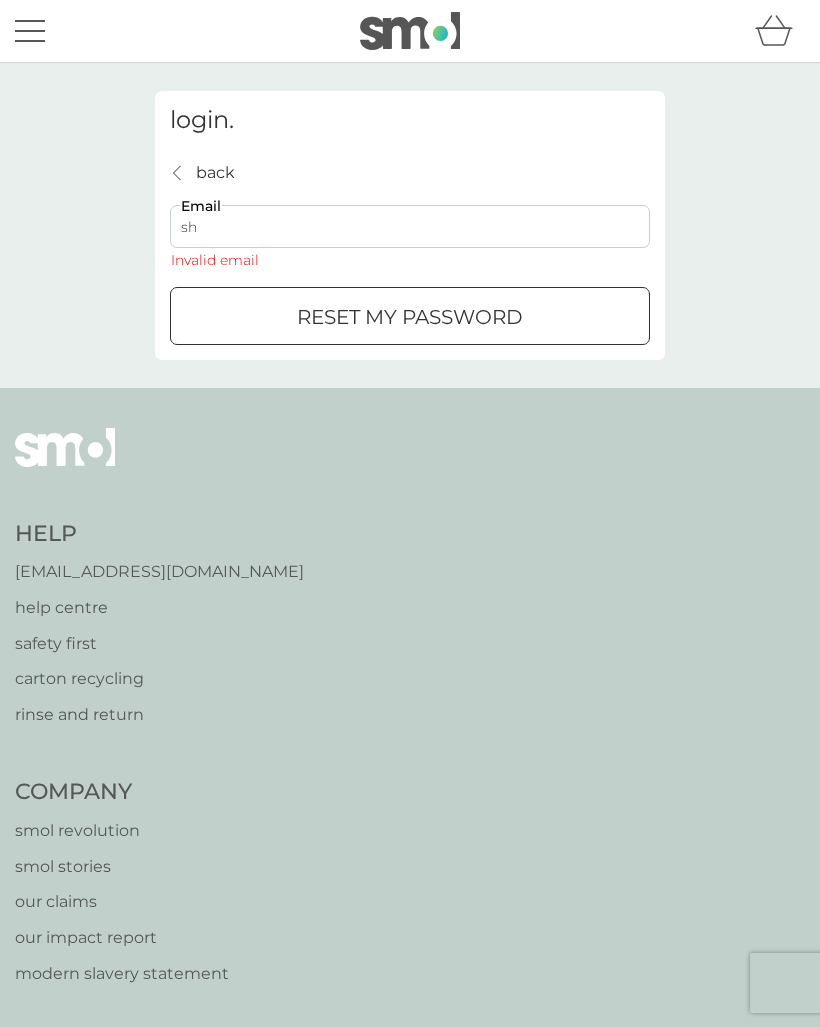type on "[EMAIL_ADDRESS][DOMAIN_NAME]" 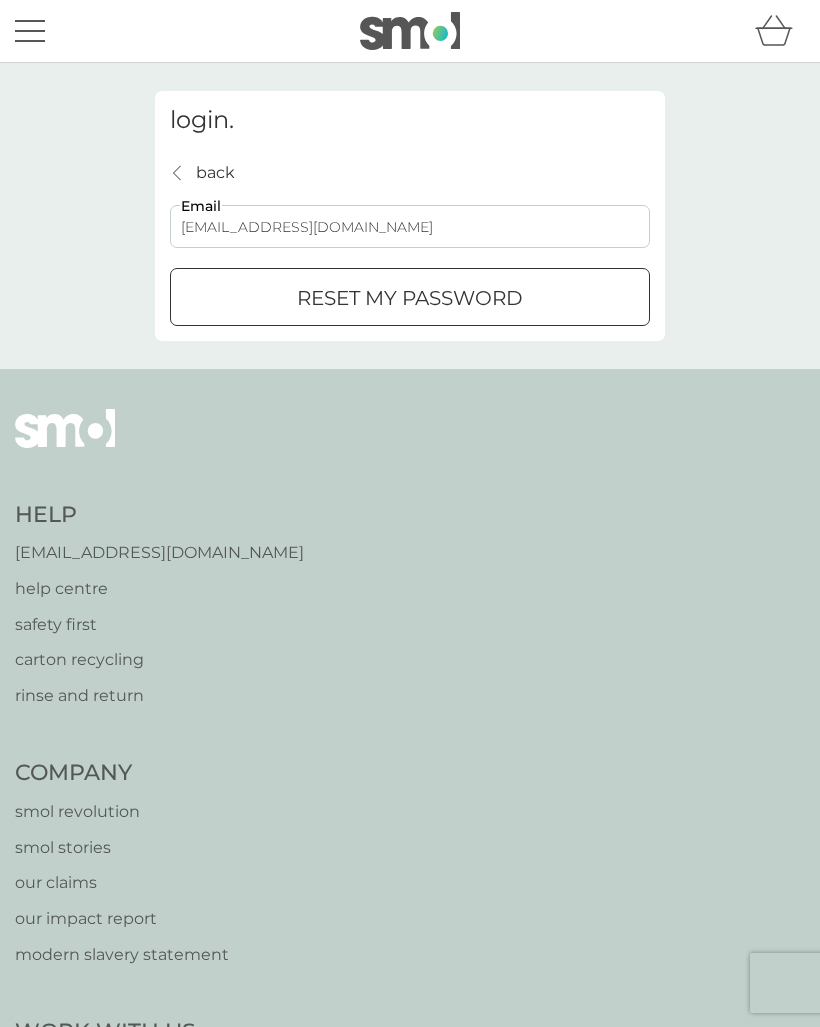 click on "reset my password" at bounding box center (410, 298) 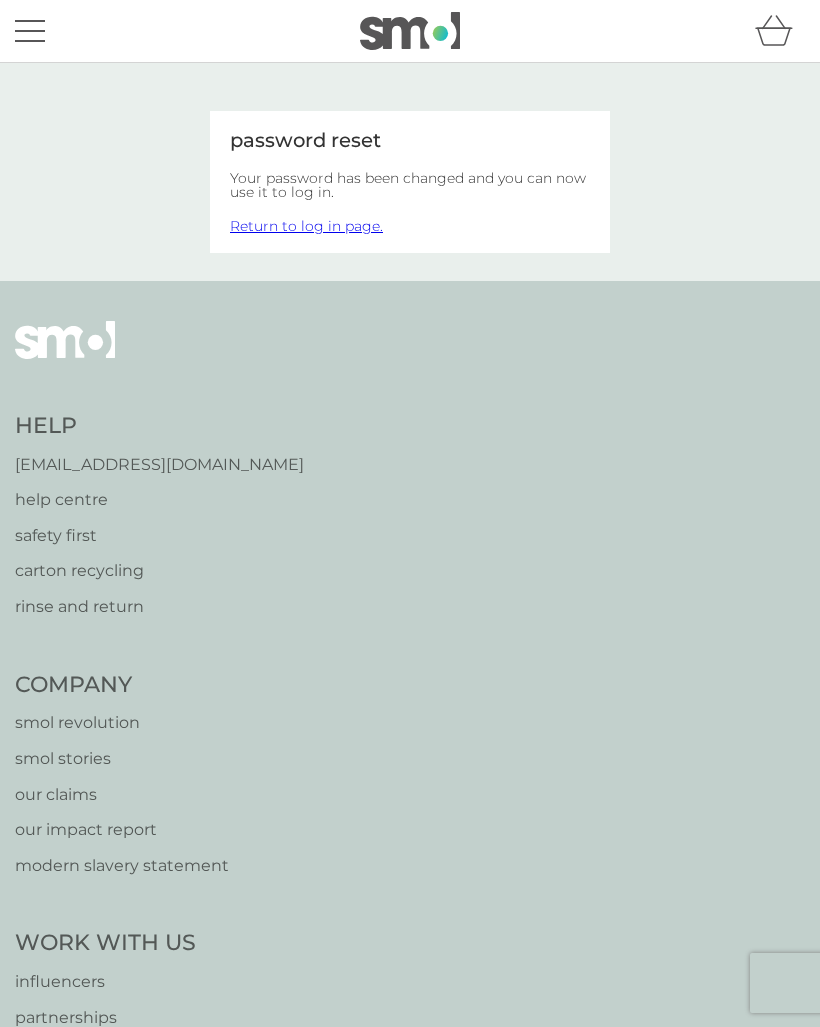 scroll, scrollTop: 0, scrollLeft: 0, axis: both 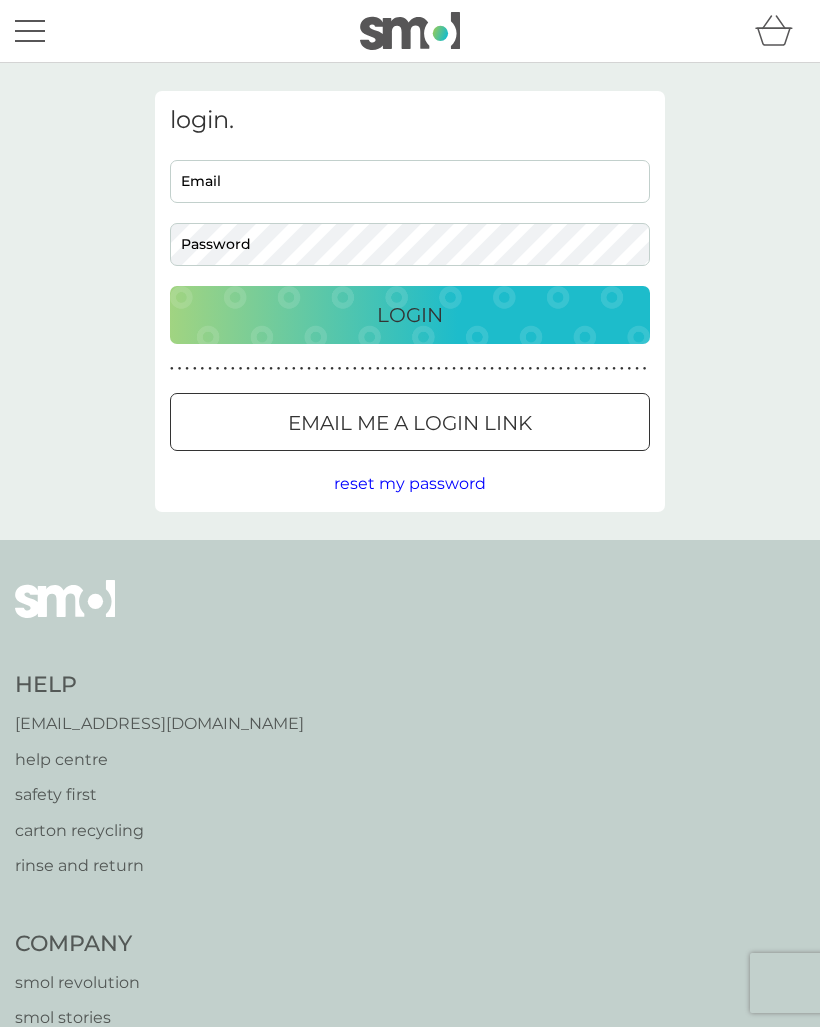 click on "Email" at bounding box center [410, 181] 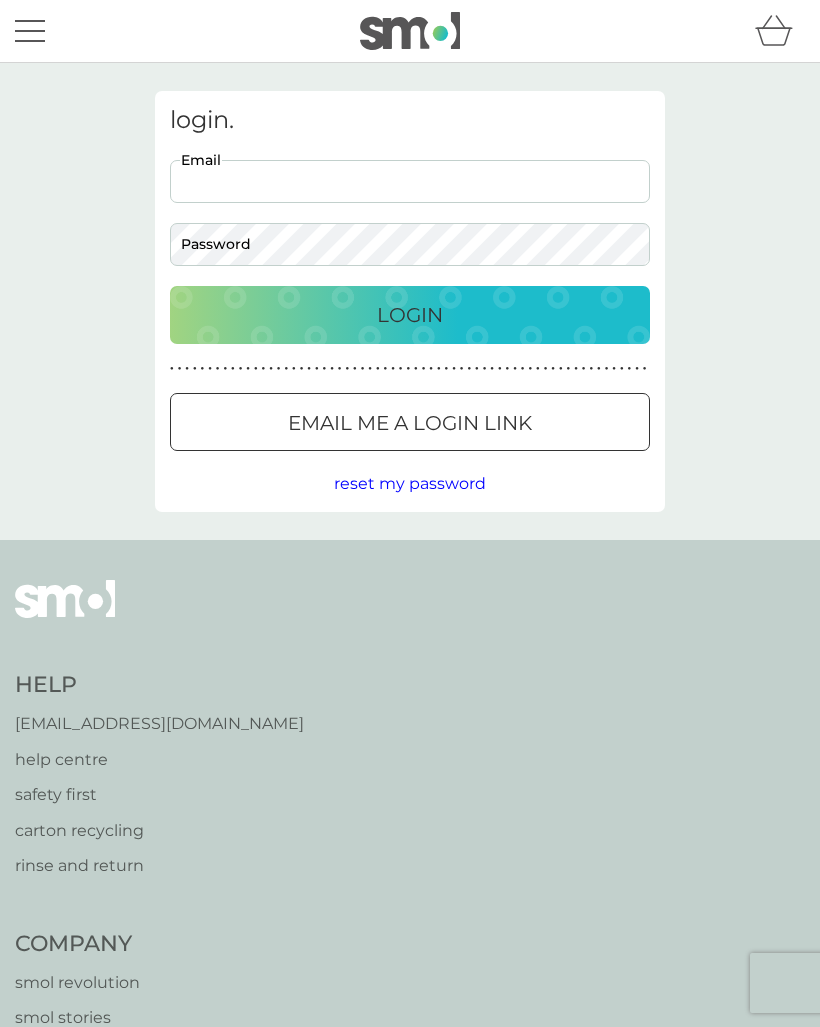 type on "[EMAIL_ADDRESS][DOMAIN_NAME]" 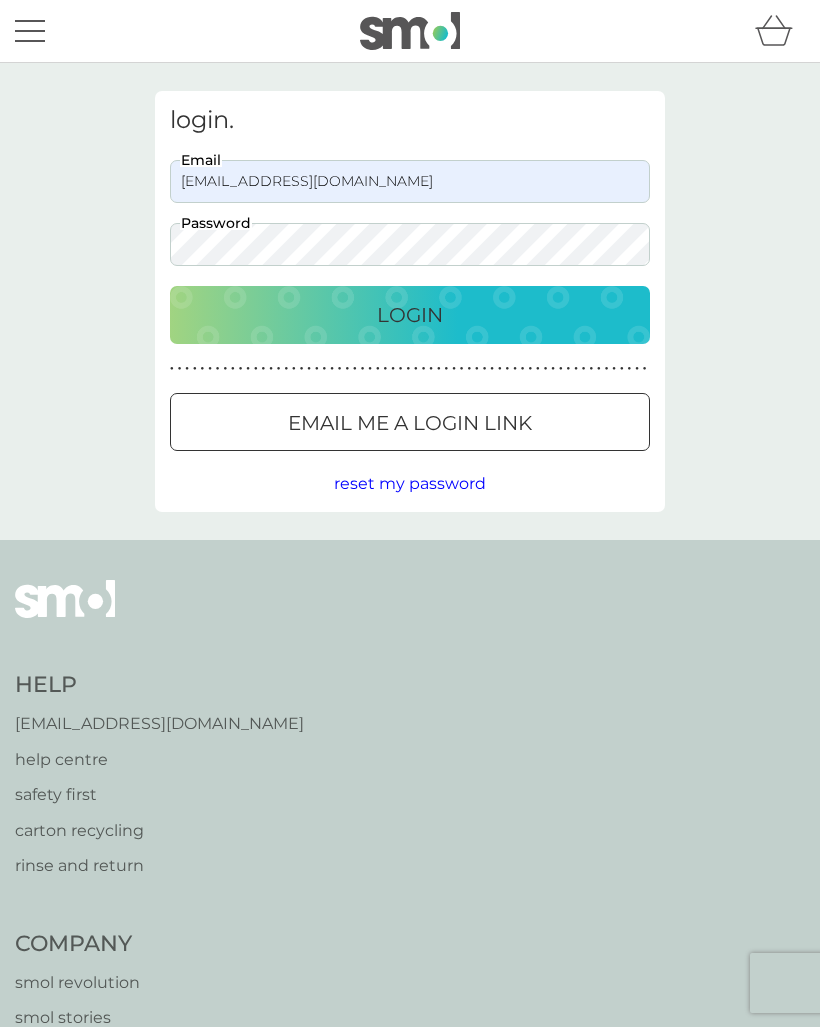 click on "Login" at bounding box center (410, 315) 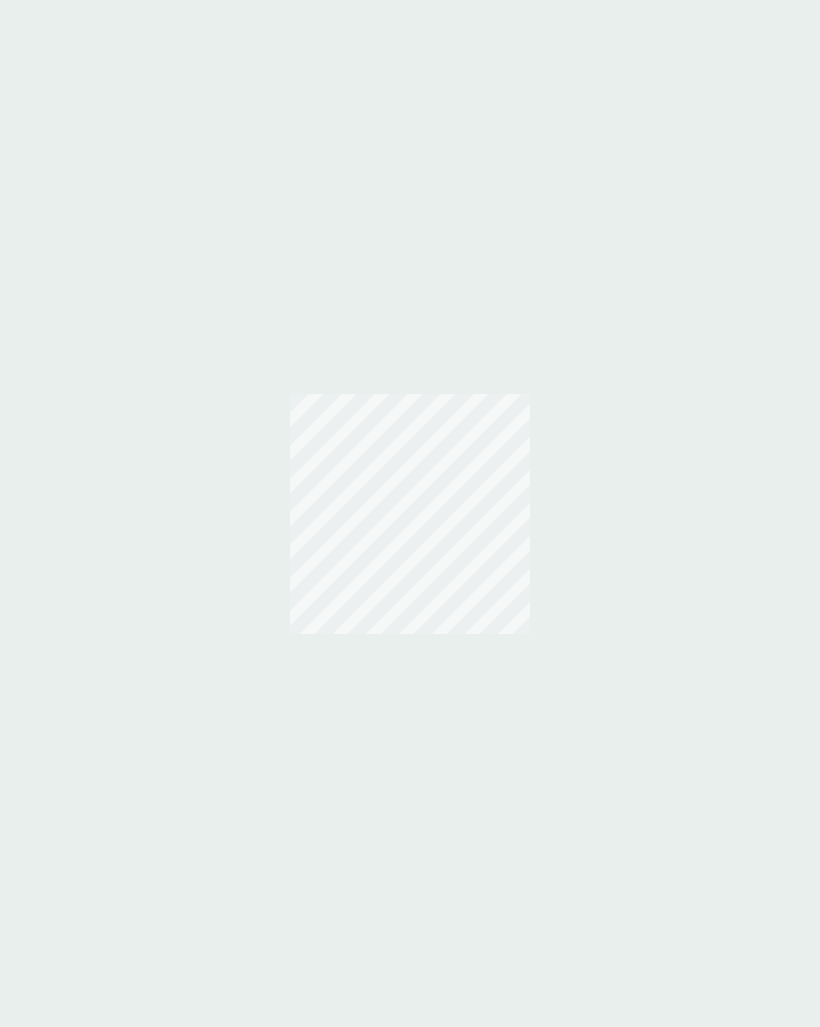 scroll, scrollTop: 0, scrollLeft: 0, axis: both 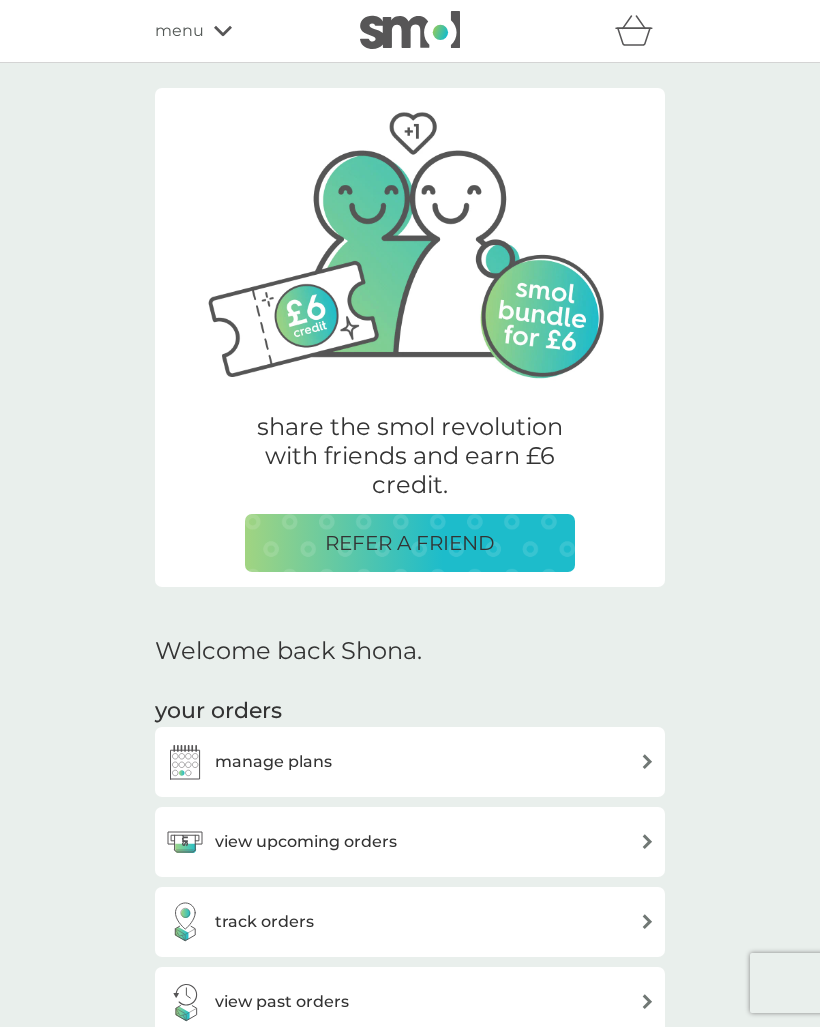 click on "manage plans" at bounding box center [410, 762] 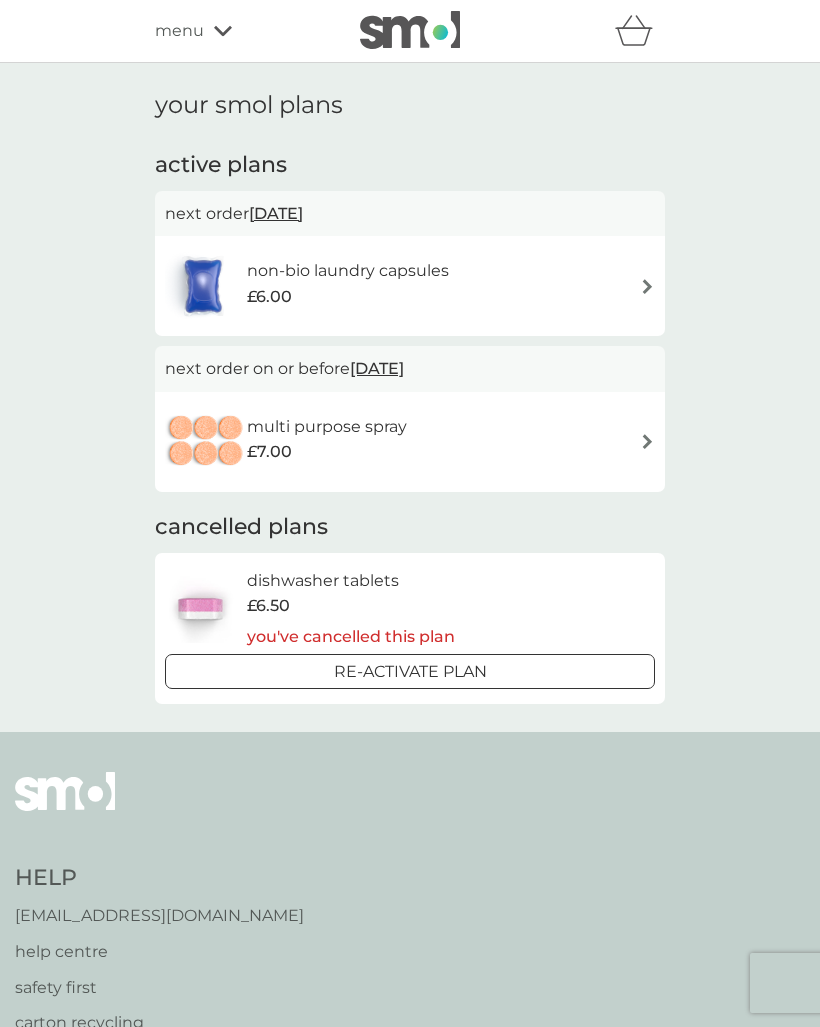 click at bounding box center (647, 286) 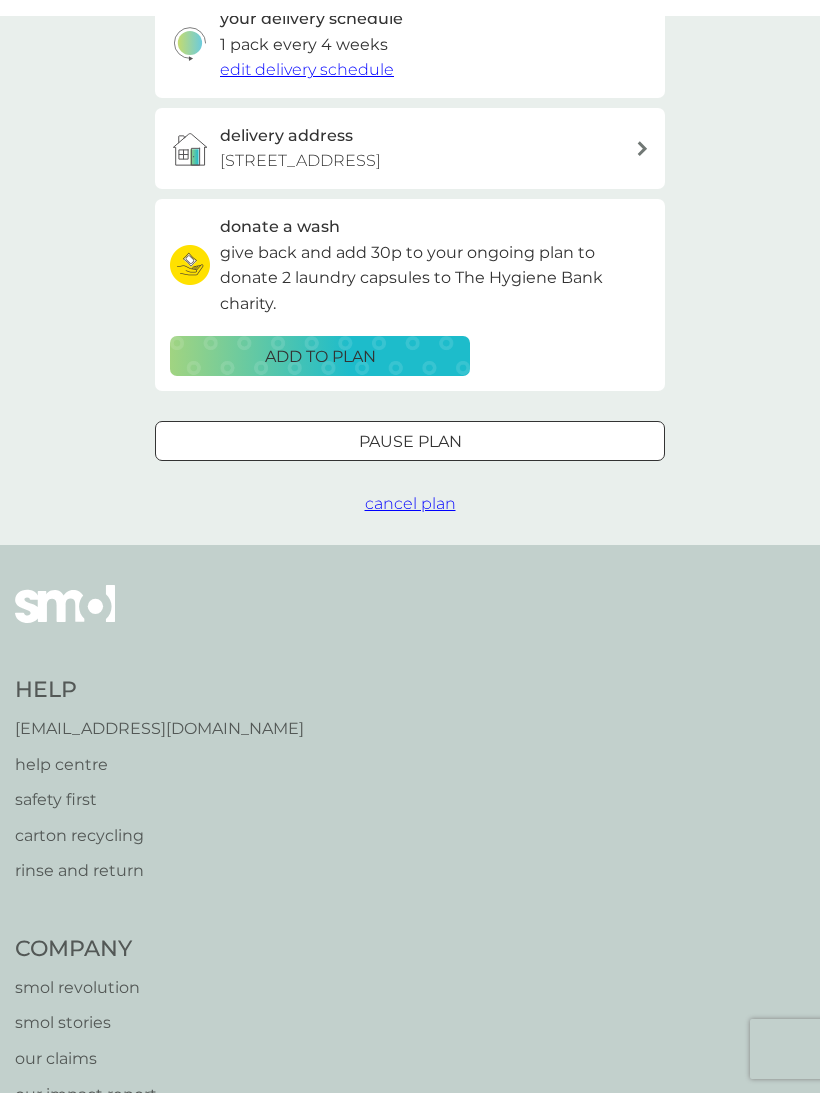 scroll, scrollTop: 484, scrollLeft: 0, axis: vertical 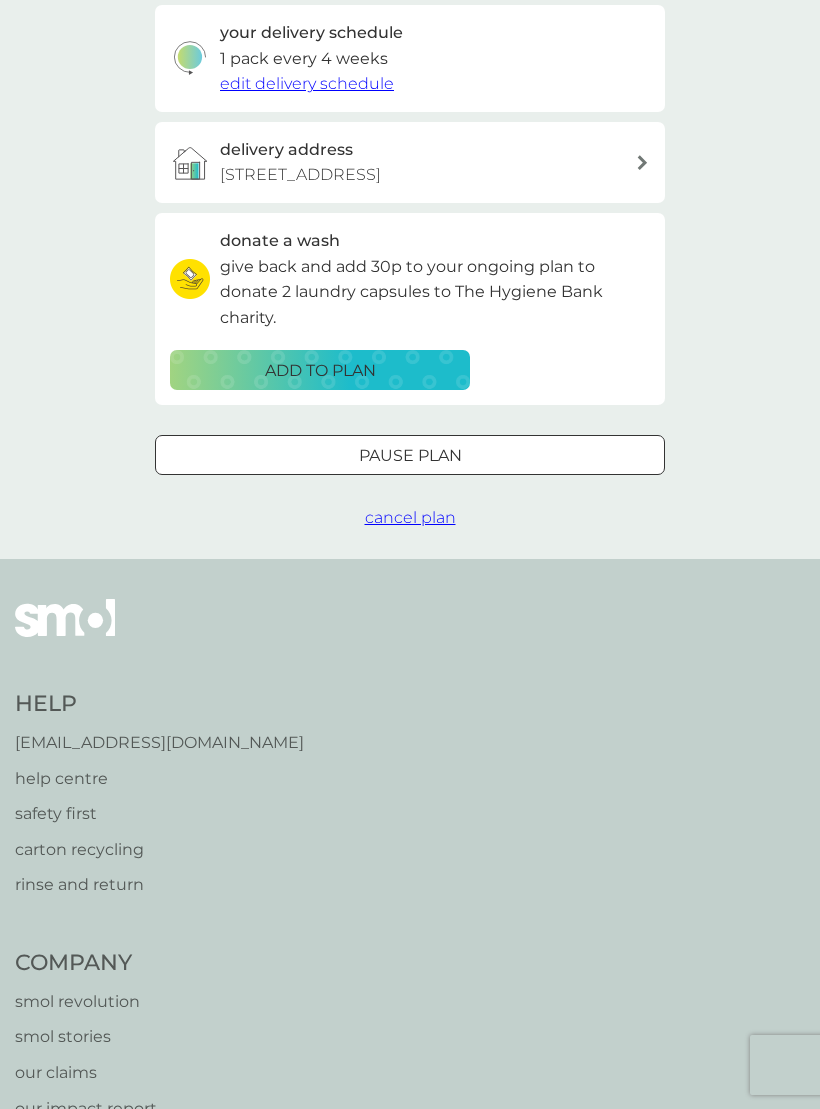 click on "cancel plan" at bounding box center (410, 517) 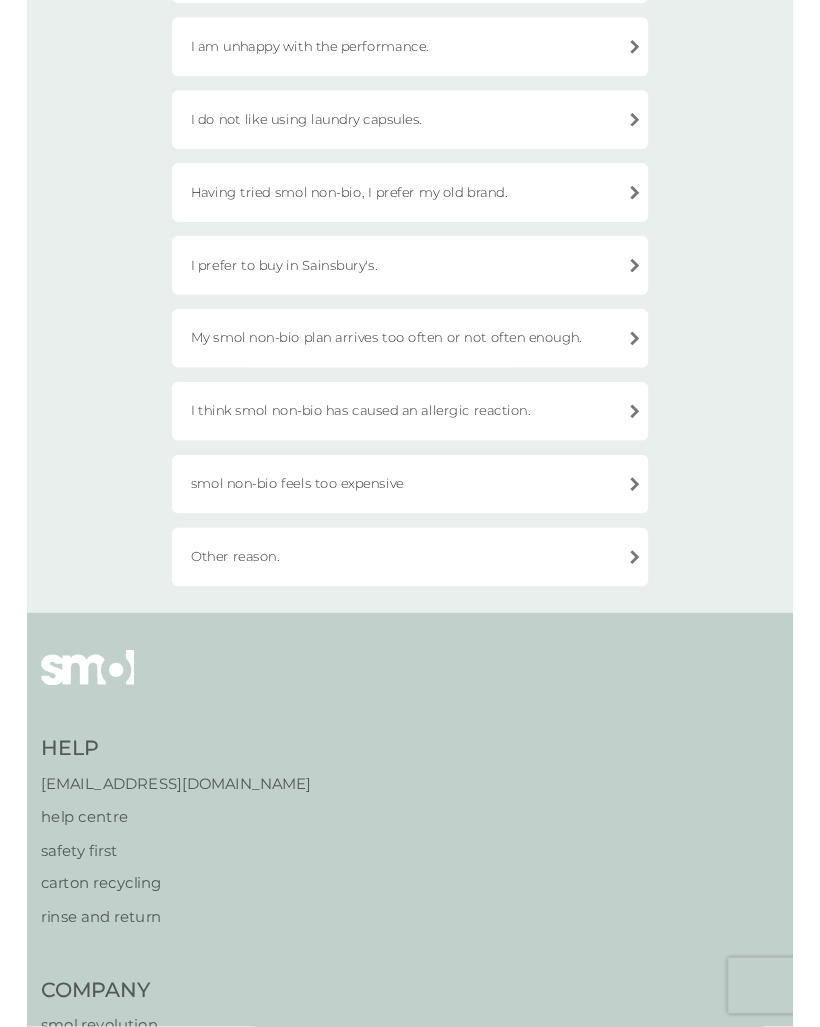 scroll, scrollTop: 524, scrollLeft: 0, axis: vertical 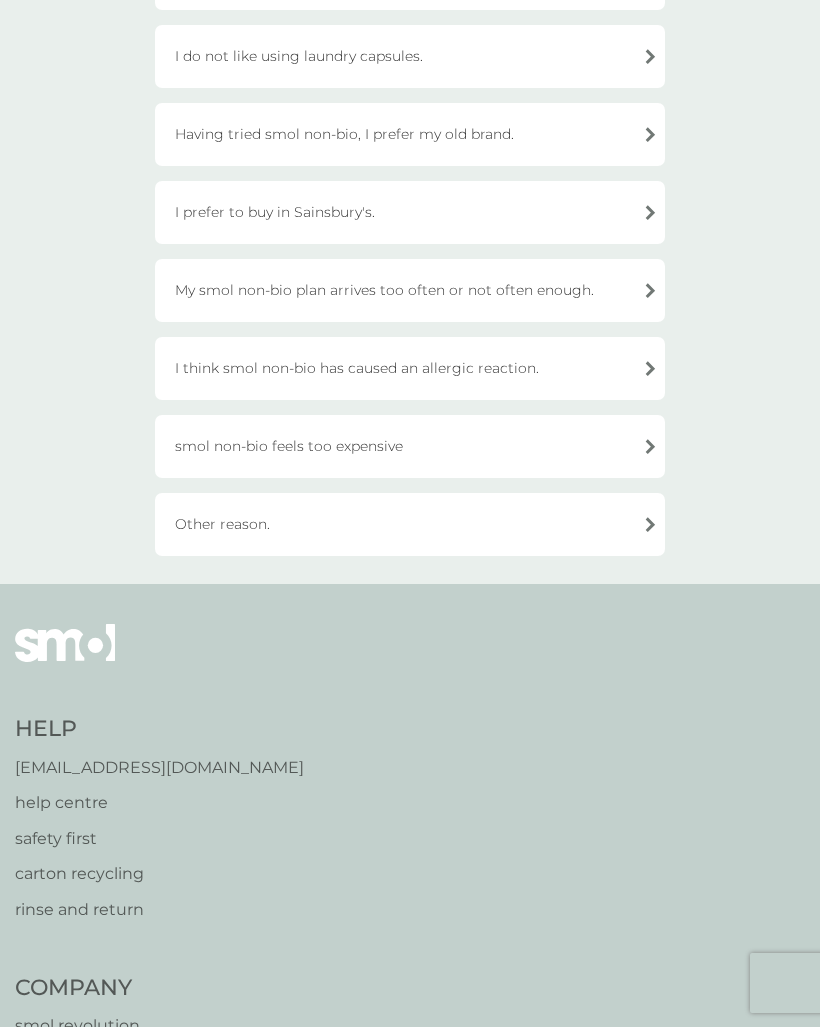 click on "I think smol non-bio has caused an allergic reaction." at bounding box center [410, 368] 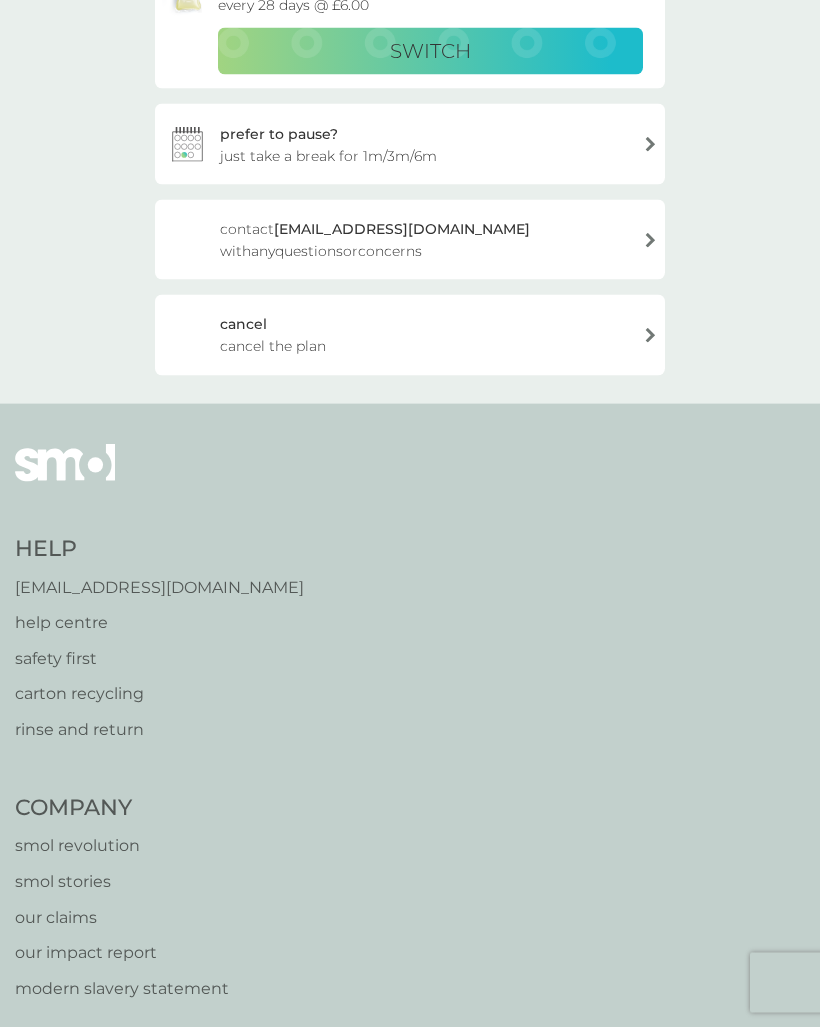 scroll, scrollTop: 376, scrollLeft: 0, axis: vertical 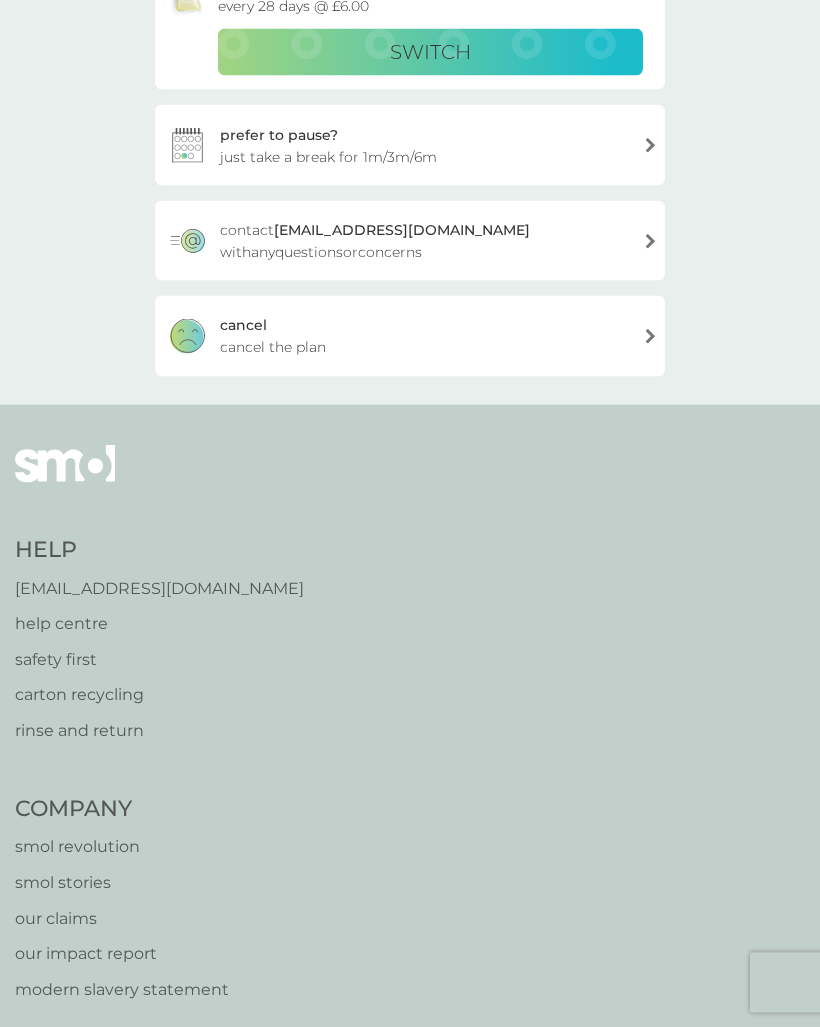 click on "cancel cancel the plan" at bounding box center [410, 336] 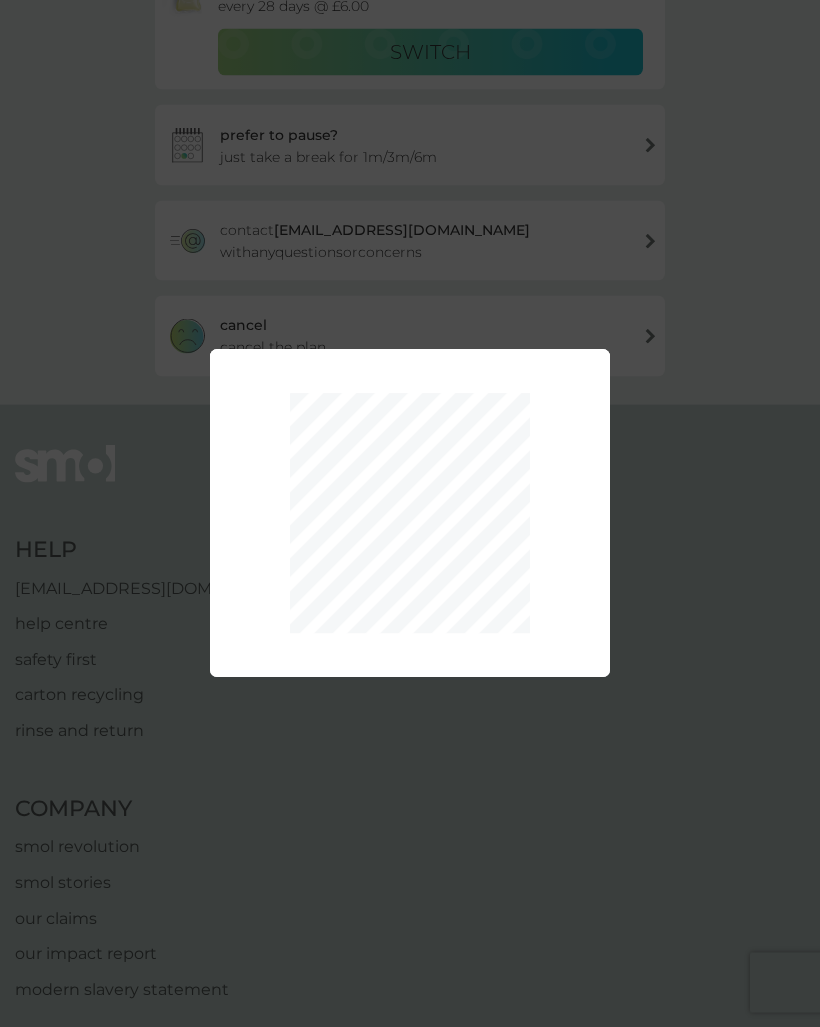 scroll, scrollTop: 377, scrollLeft: 0, axis: vertical 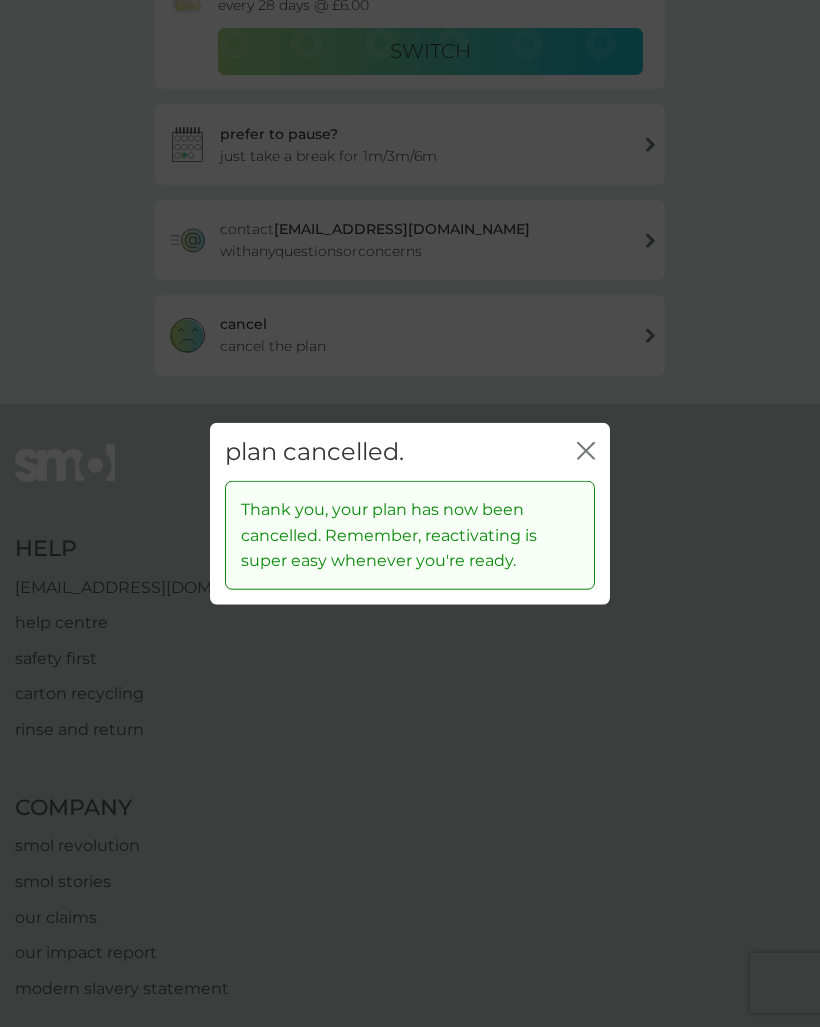 click 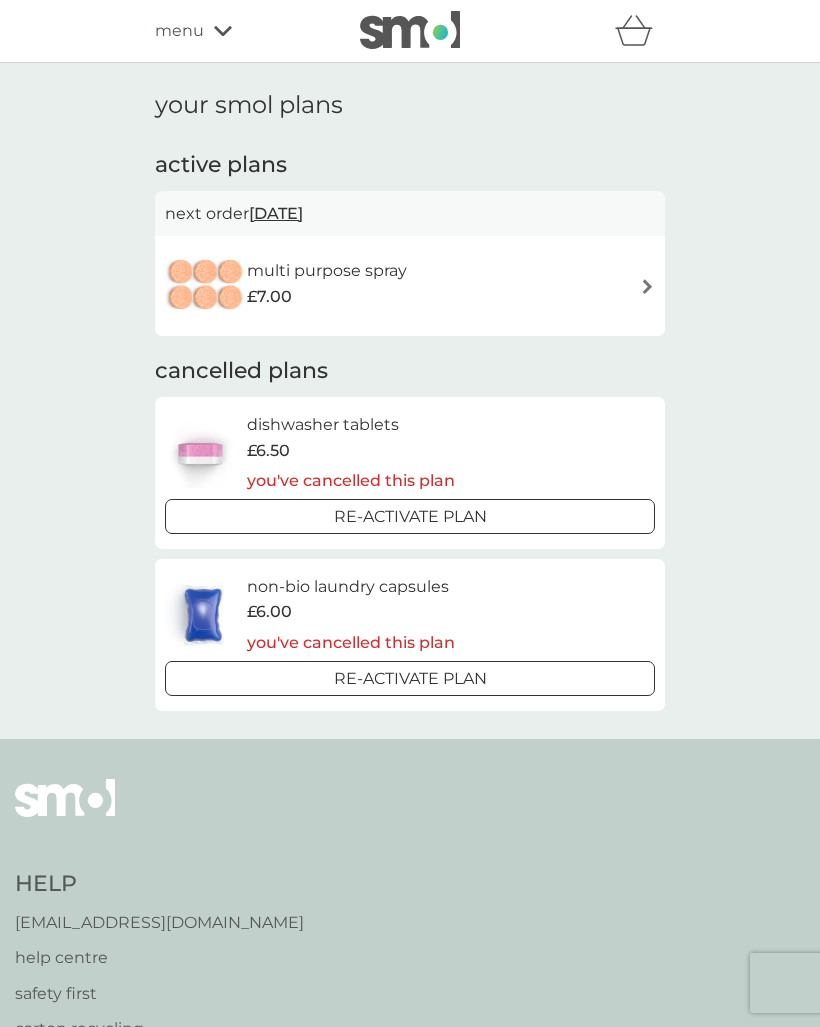 click at bounding box center [647, 286] 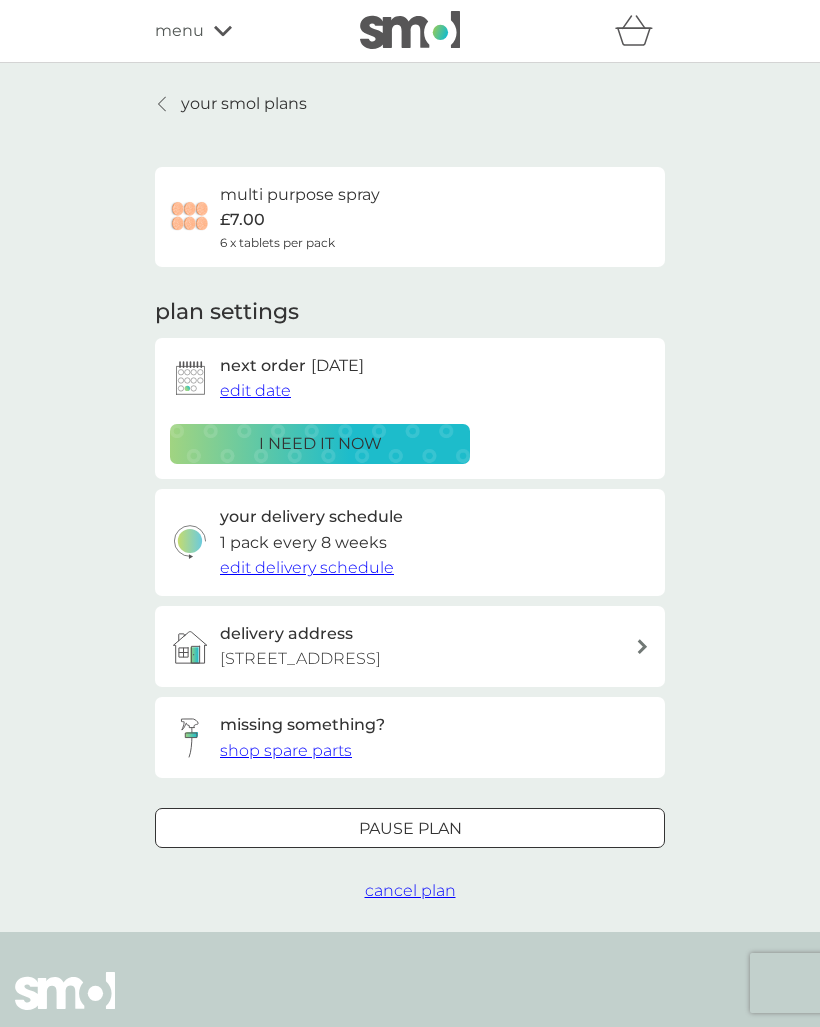 click on "cancel plan" at bounding box center [410, 890] 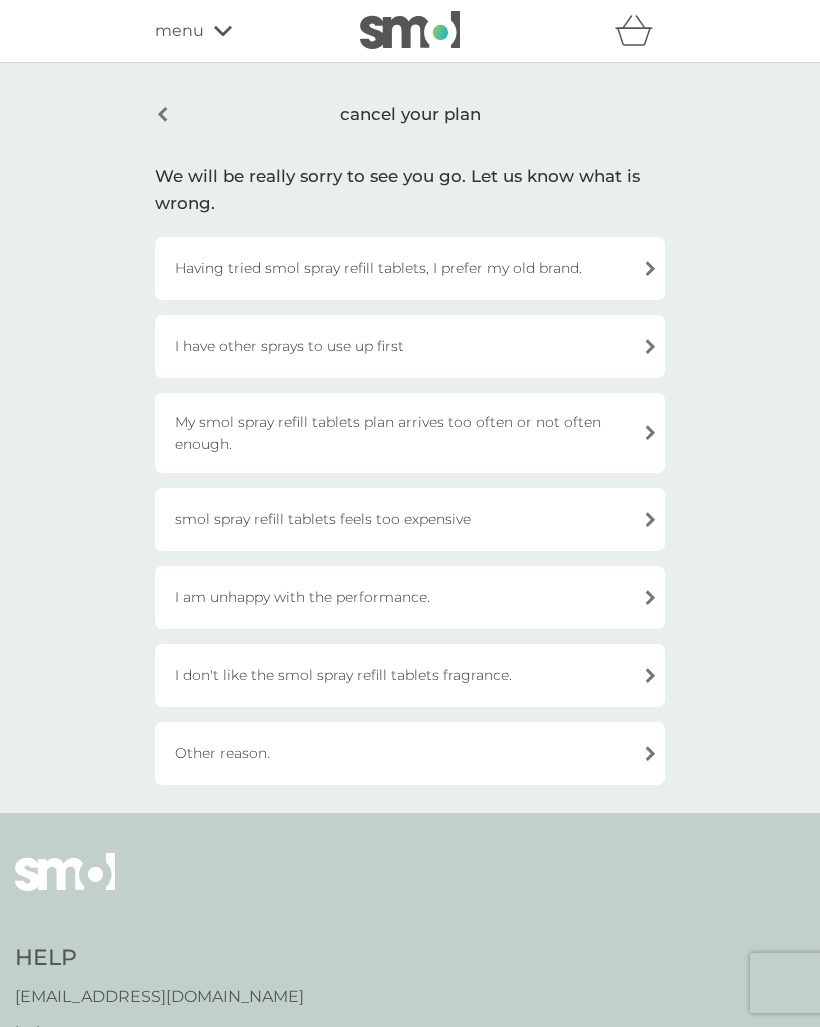 click on "Other reason." at bounding box center [410, 753] 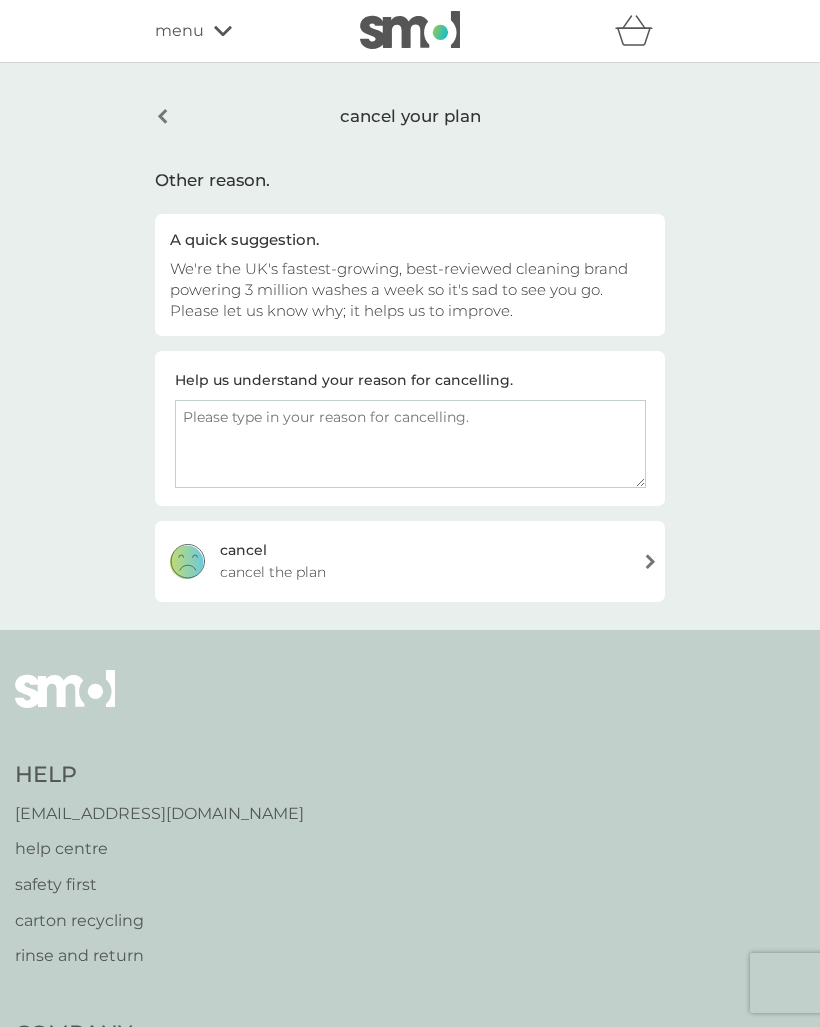click at bounding box center (410, 444) 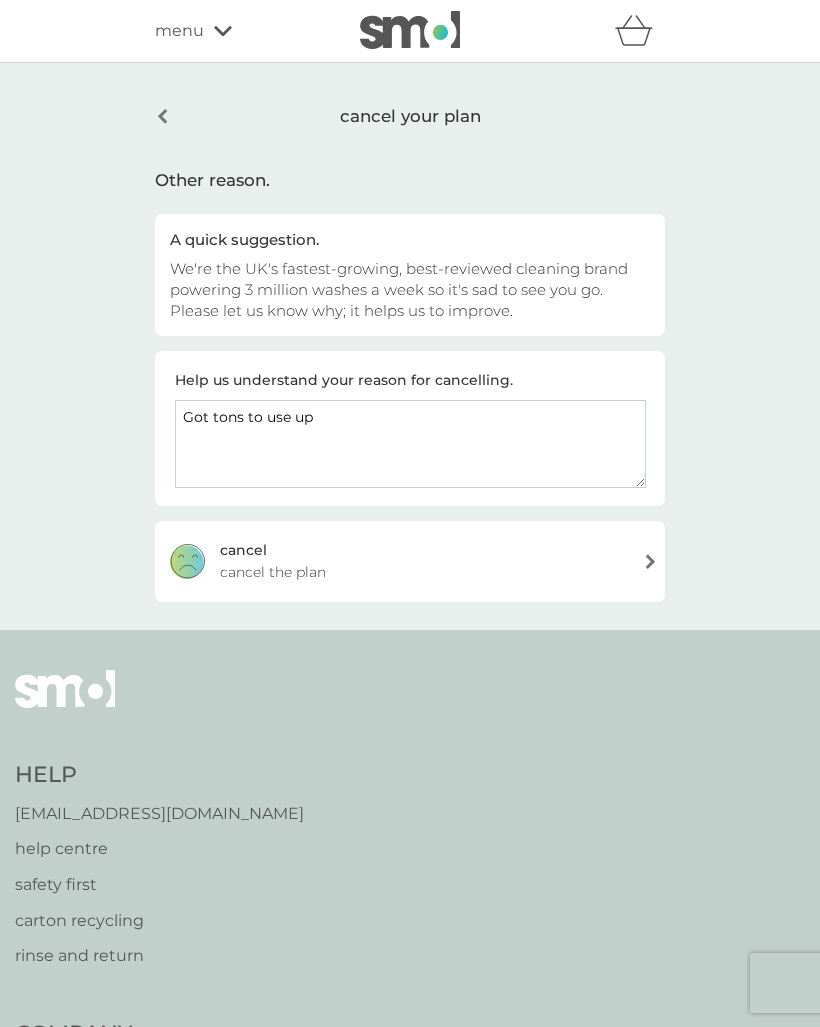 type on "Got tons to use up" 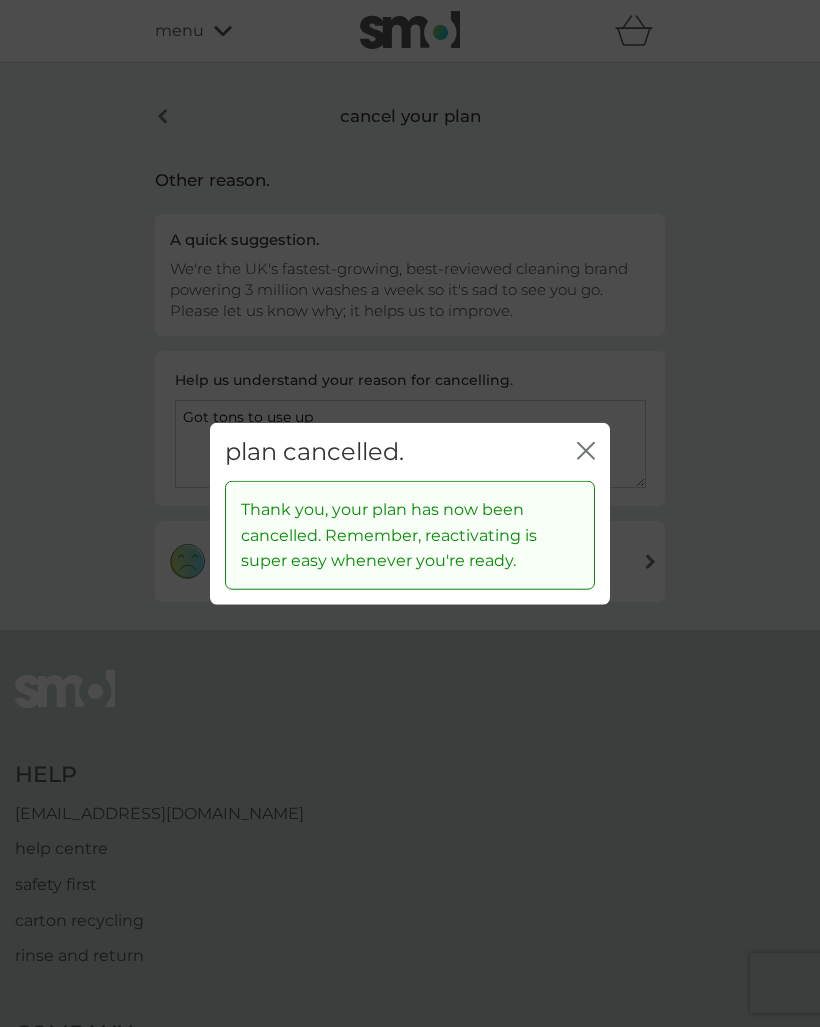click on "close" 